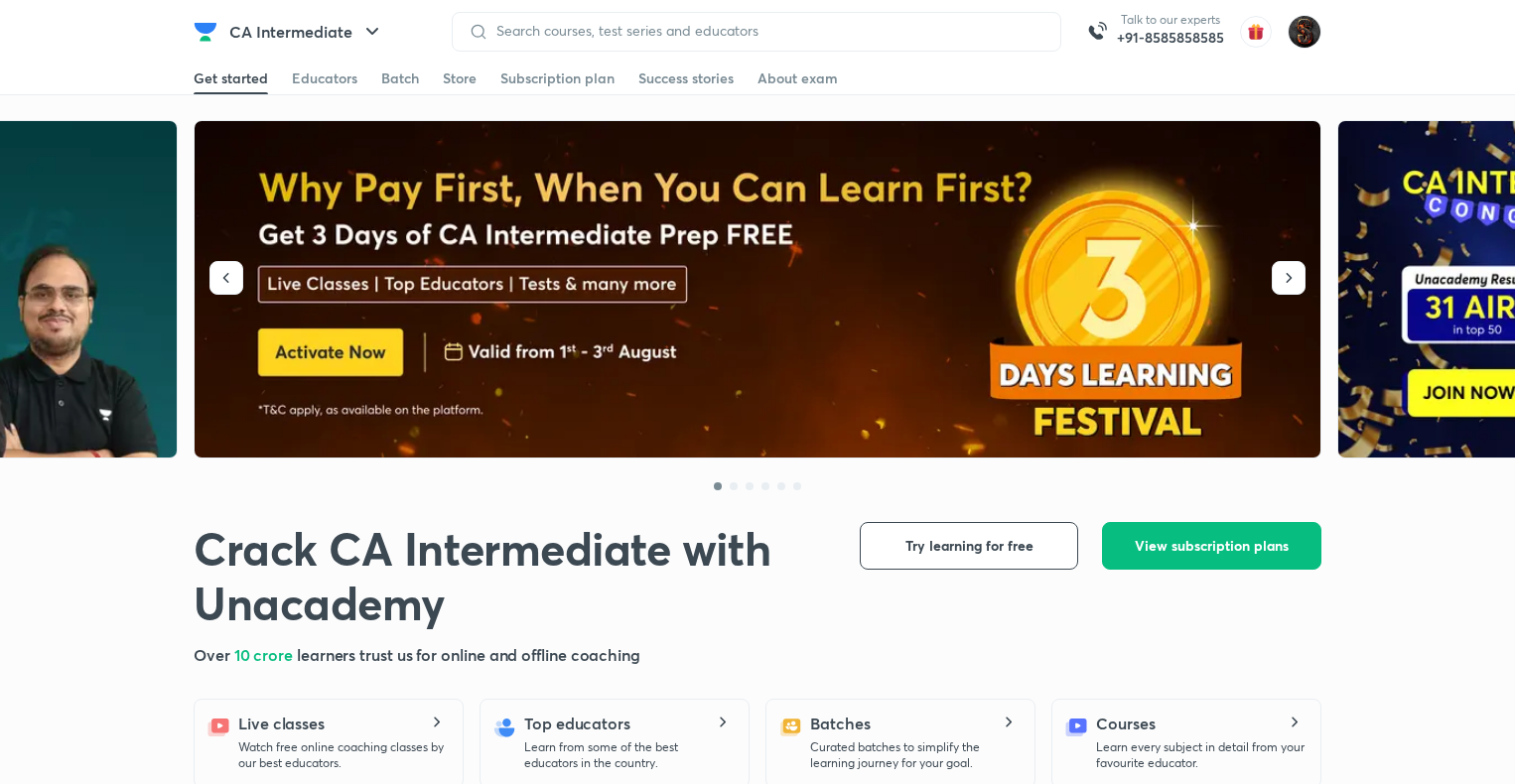 scroll, scrollTop: 0, scrollLeft: 0, axis: both 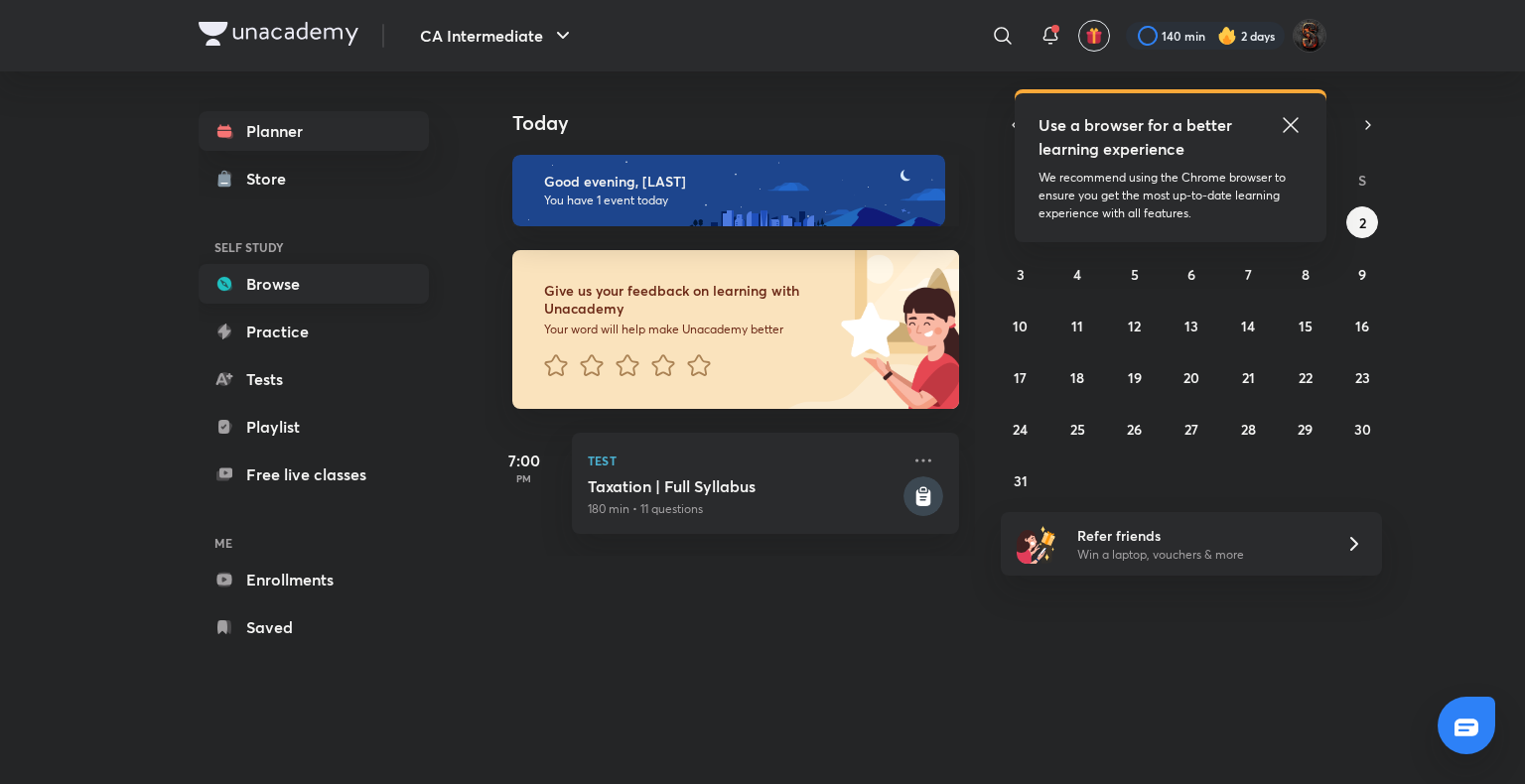 click on "Browse" at bounding box center (314, 284) 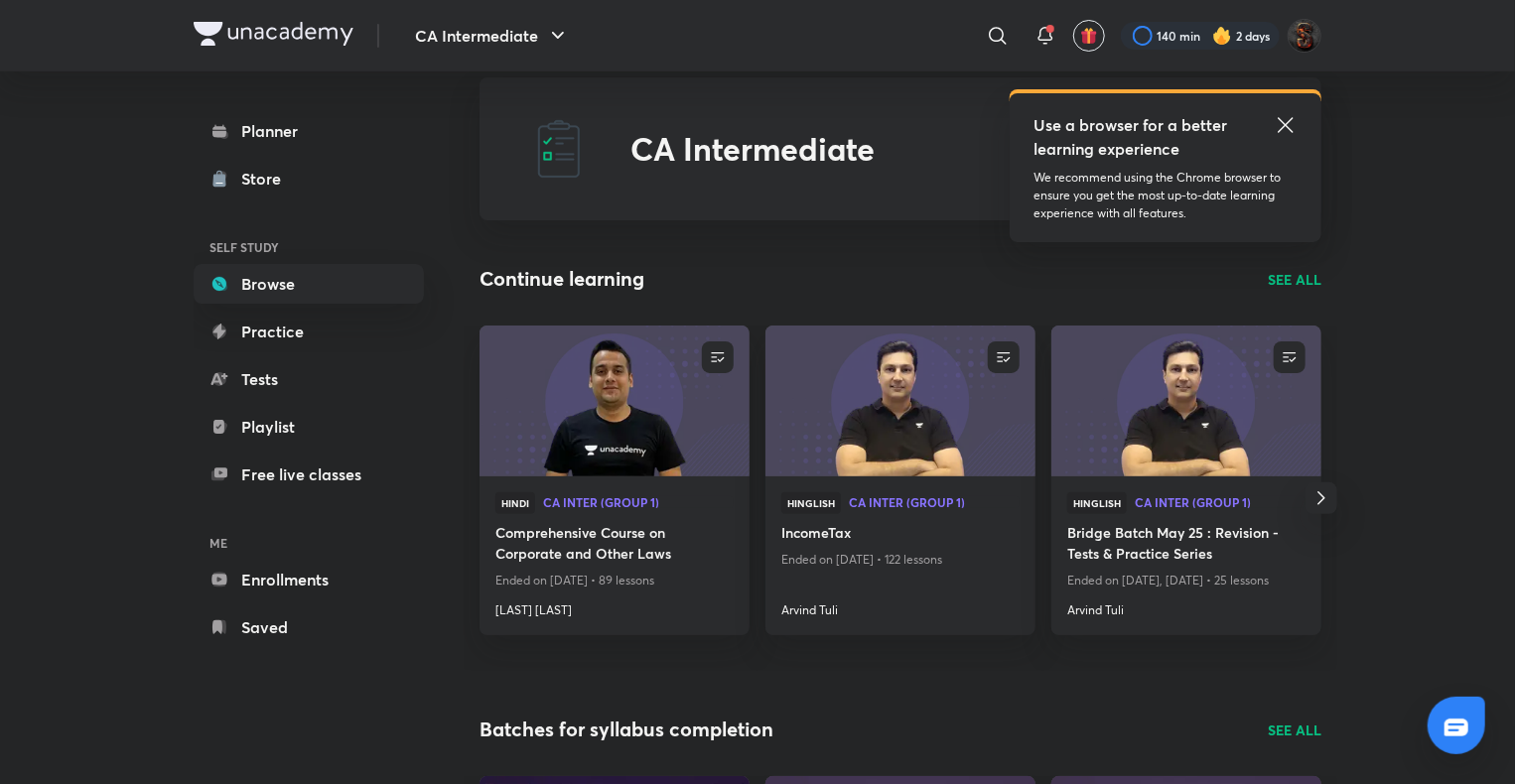 scroll, scrollTop: 28, scrollLeft: 0, axis: vertical 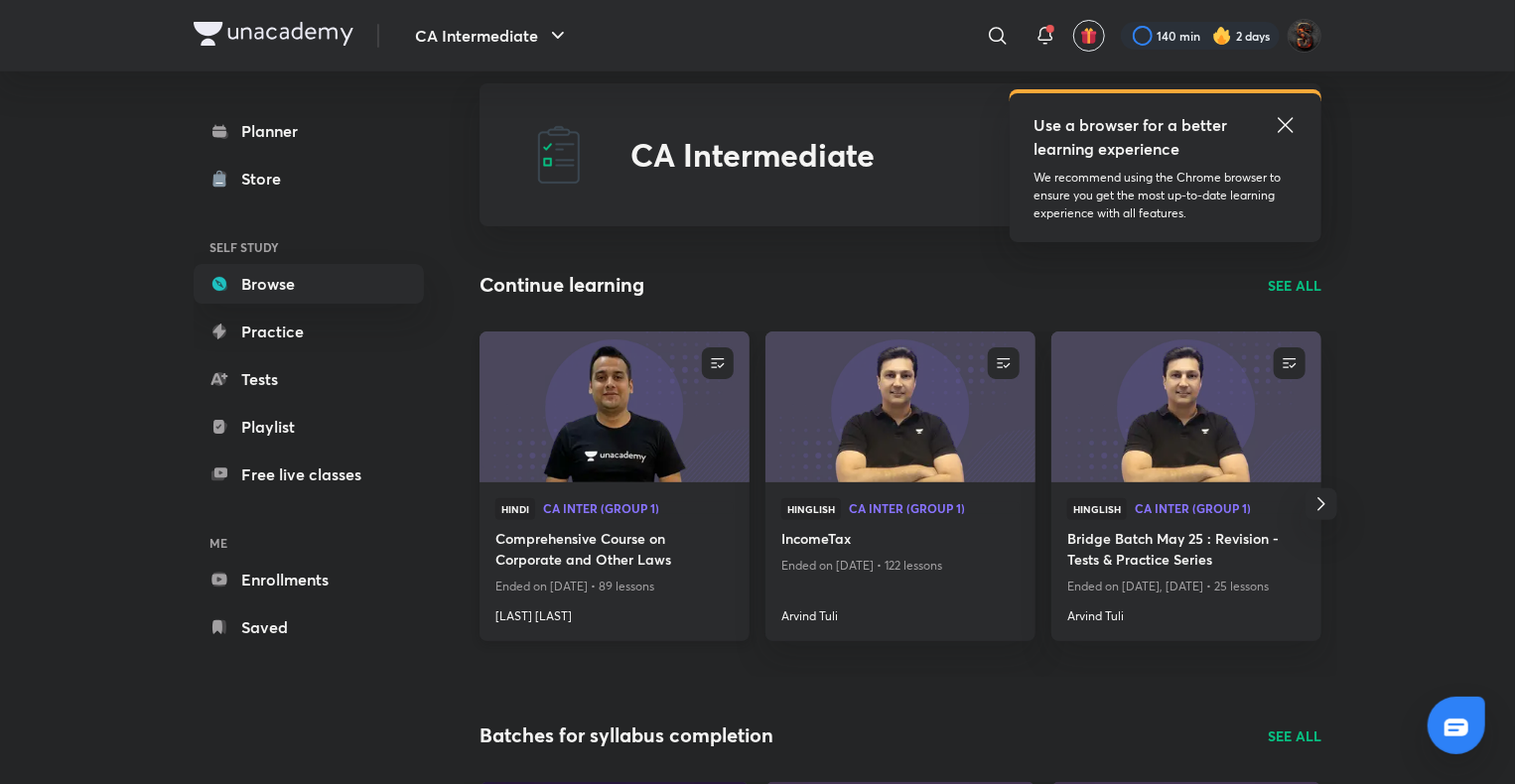 click at bounding box center (614, 406) 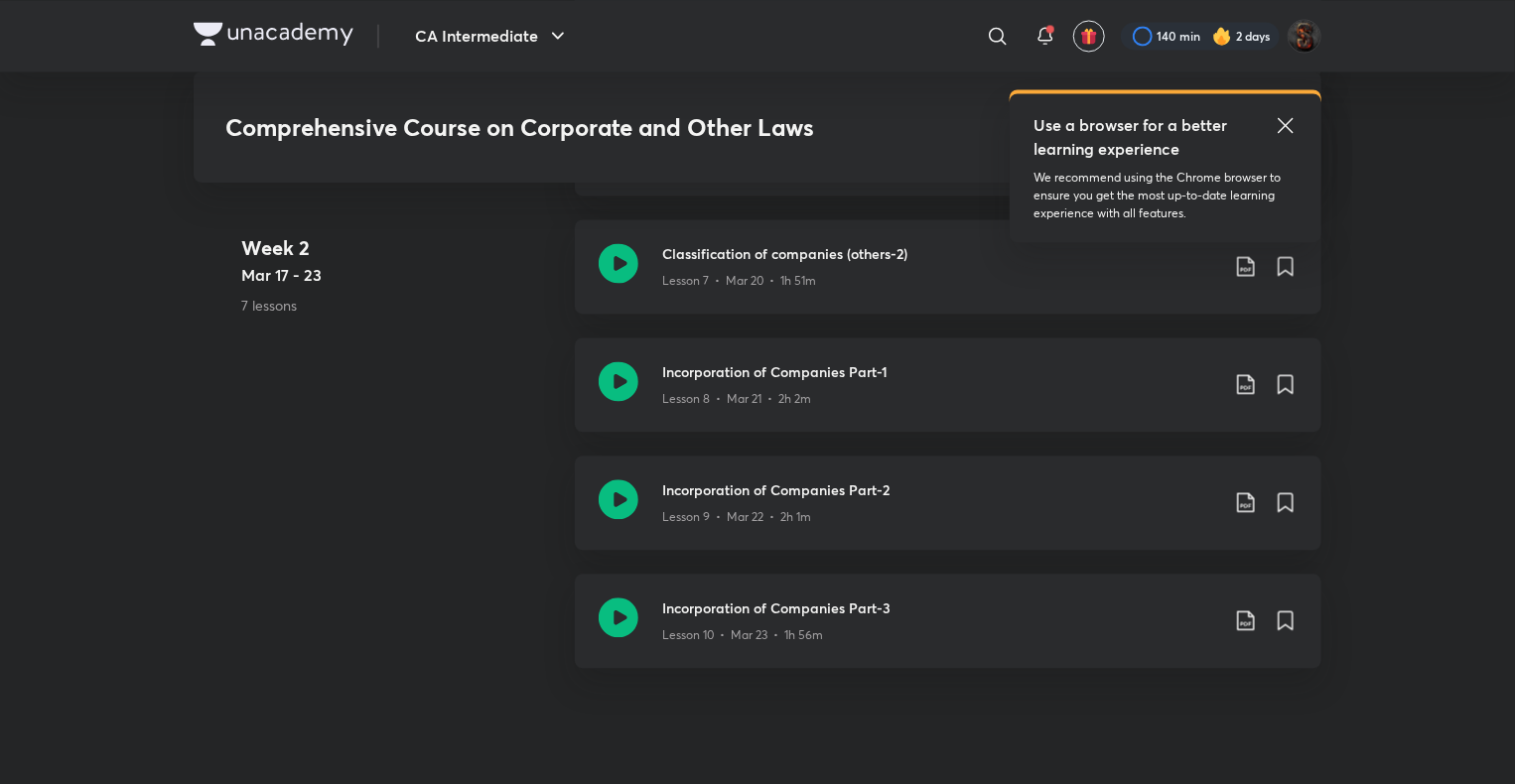 scroll, scrollTop: 1956, scrollLeft: 0, axis: vertical 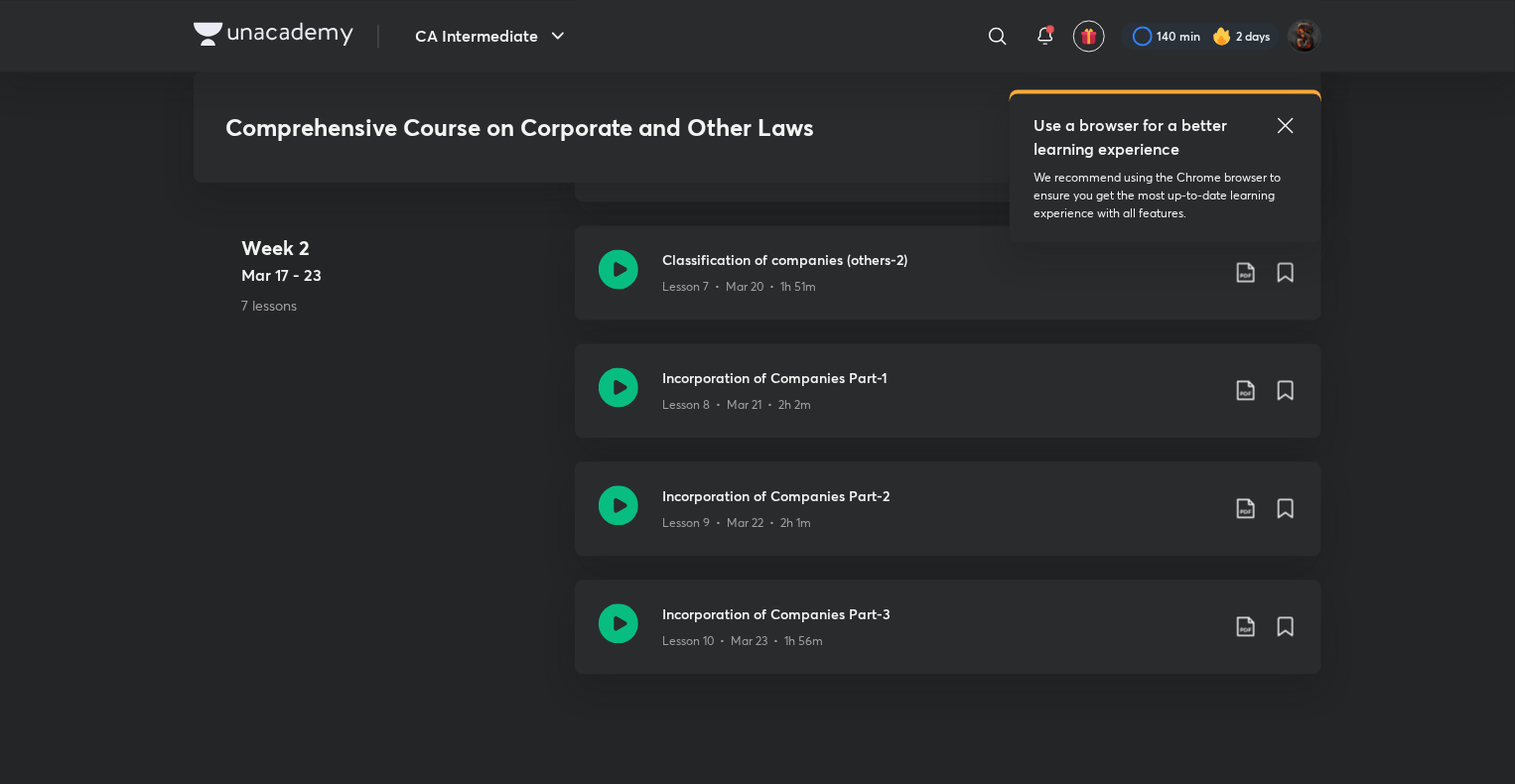 click 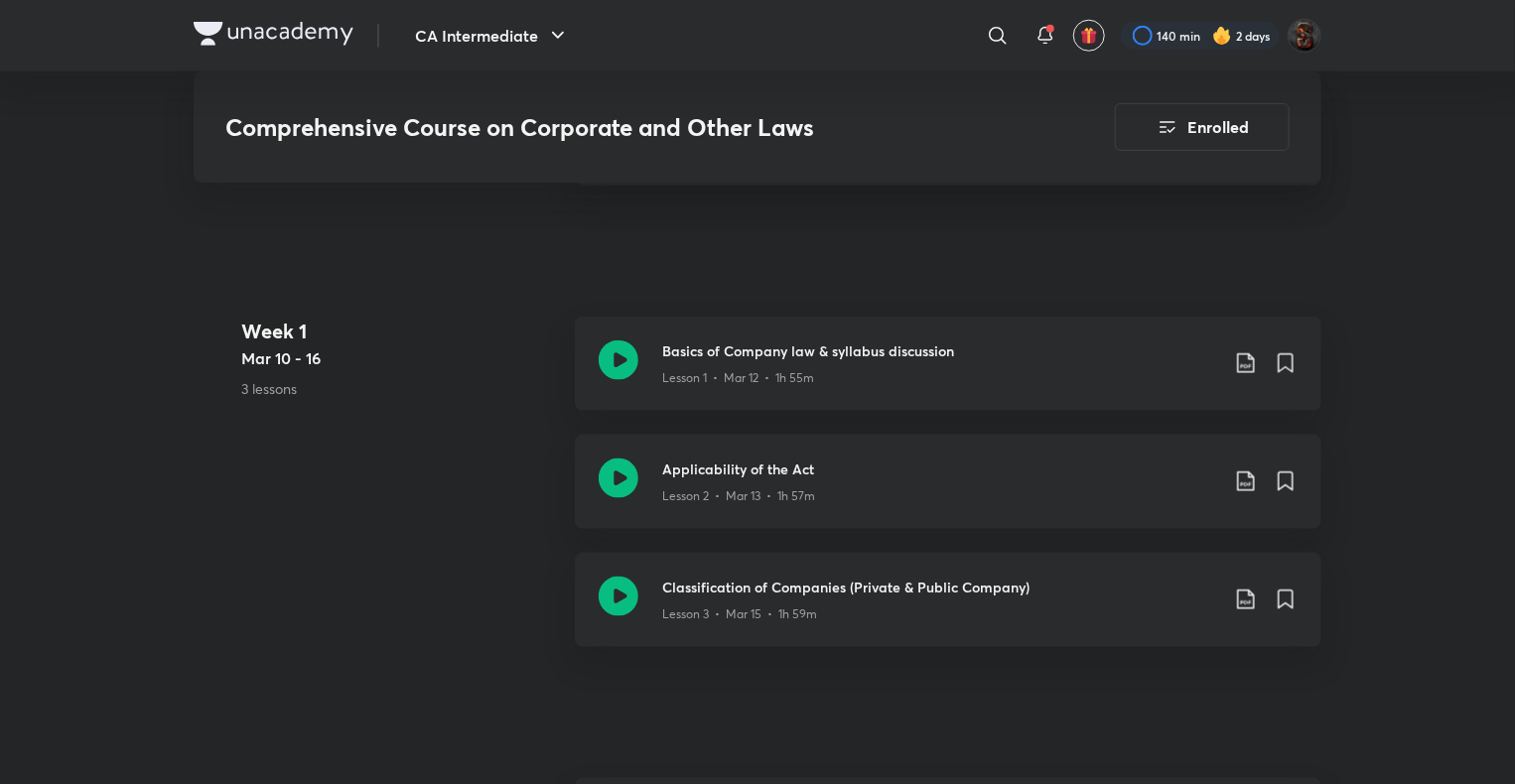scroll, scrollTop: 1048, scrollLeft: 0, axis: vertical 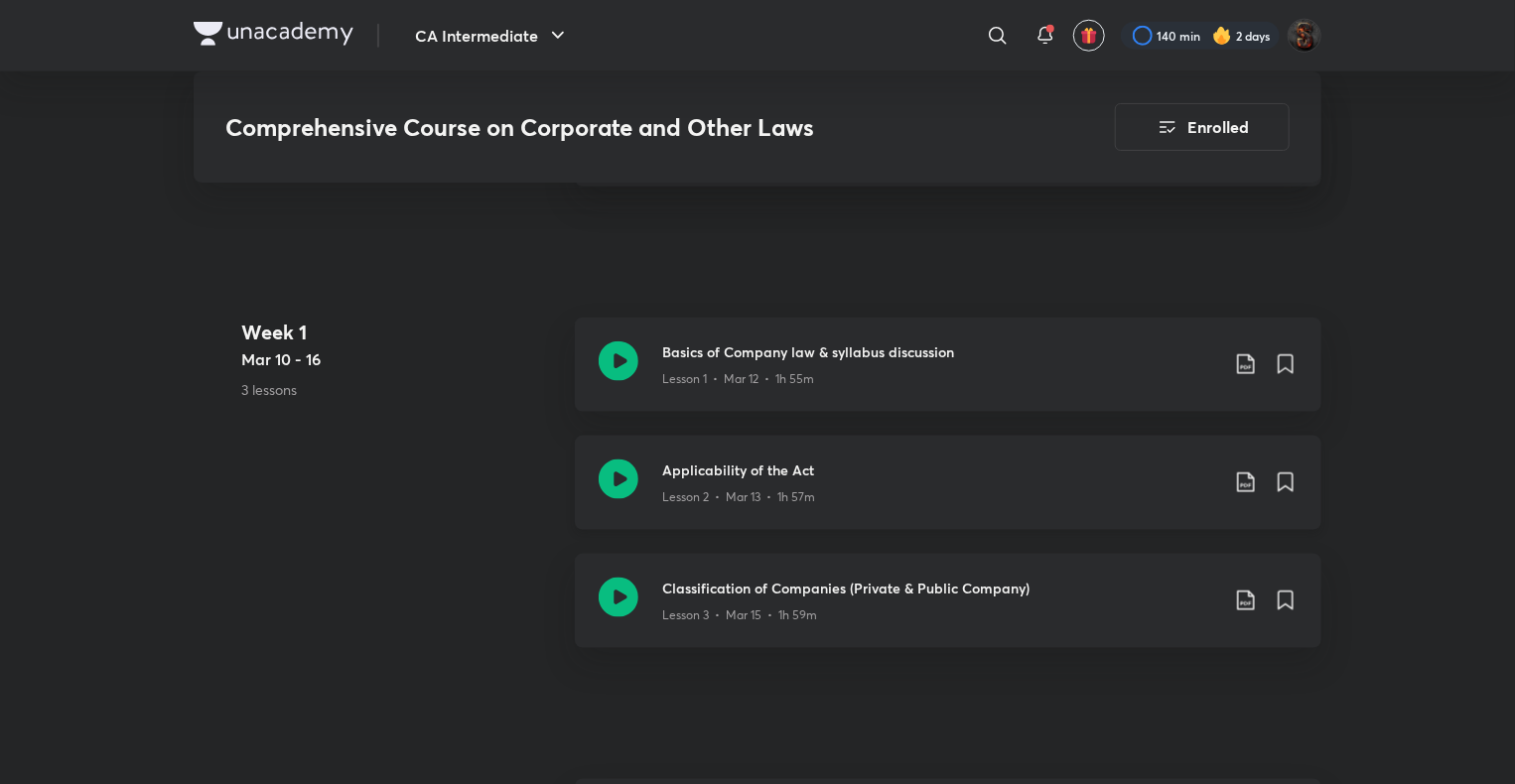 click on "⁠Applicability of the Act" at bounding box center [940, 469] 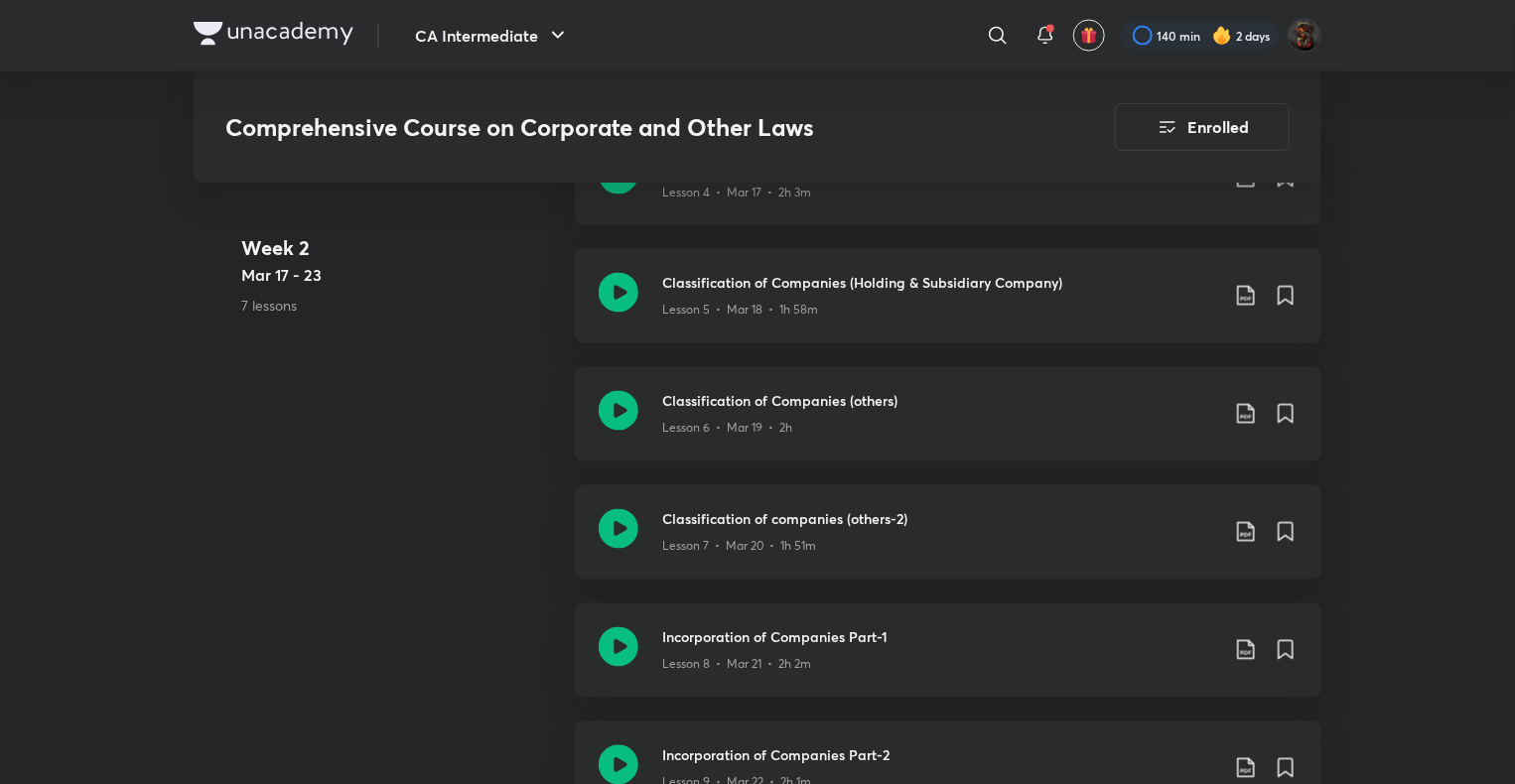 scroll, scrollTop: 1698, scrollLeft: 0, axis: vertical 